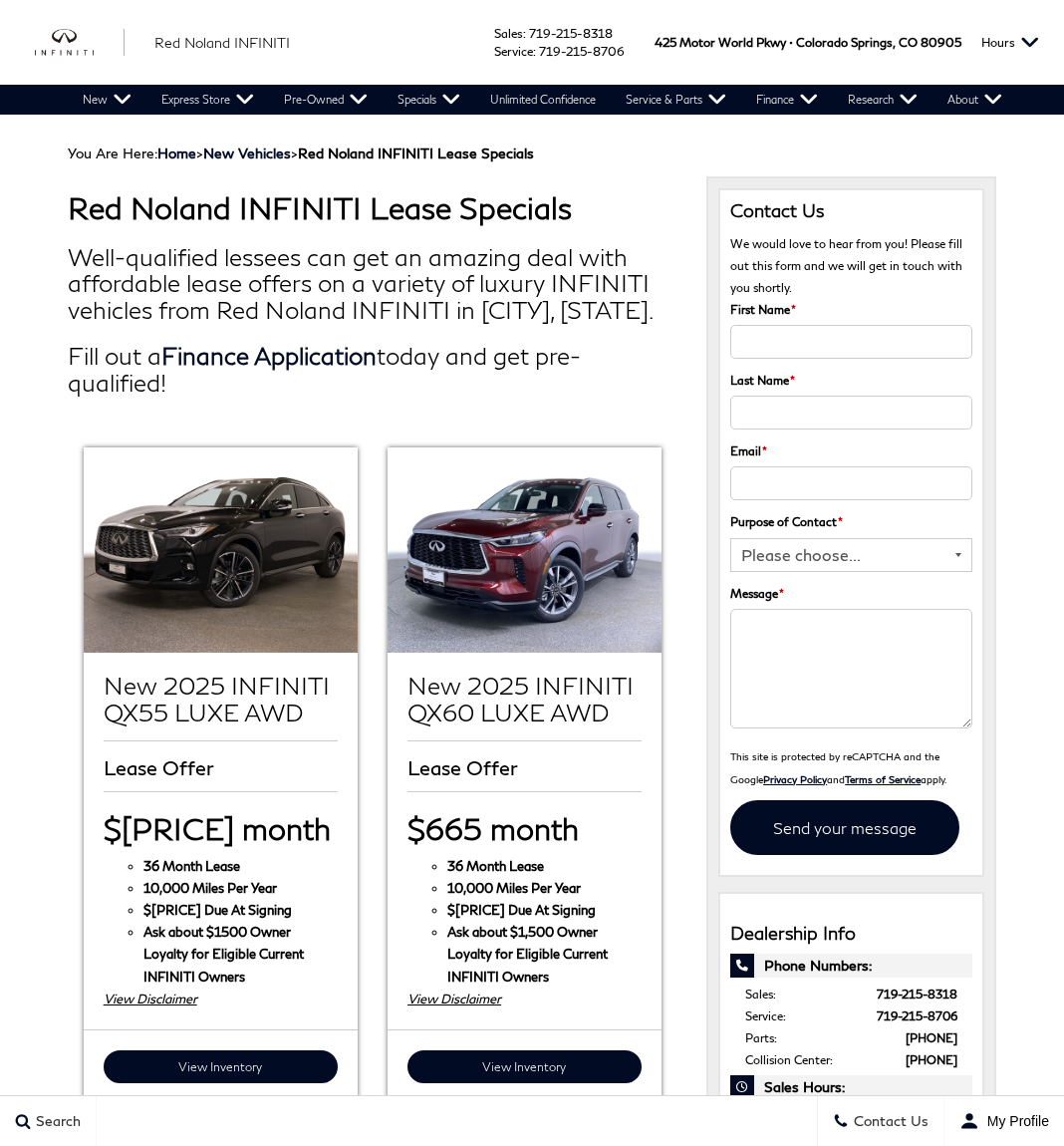 scroll, scrollTop: 0, scrollLeft: 0, axis: both 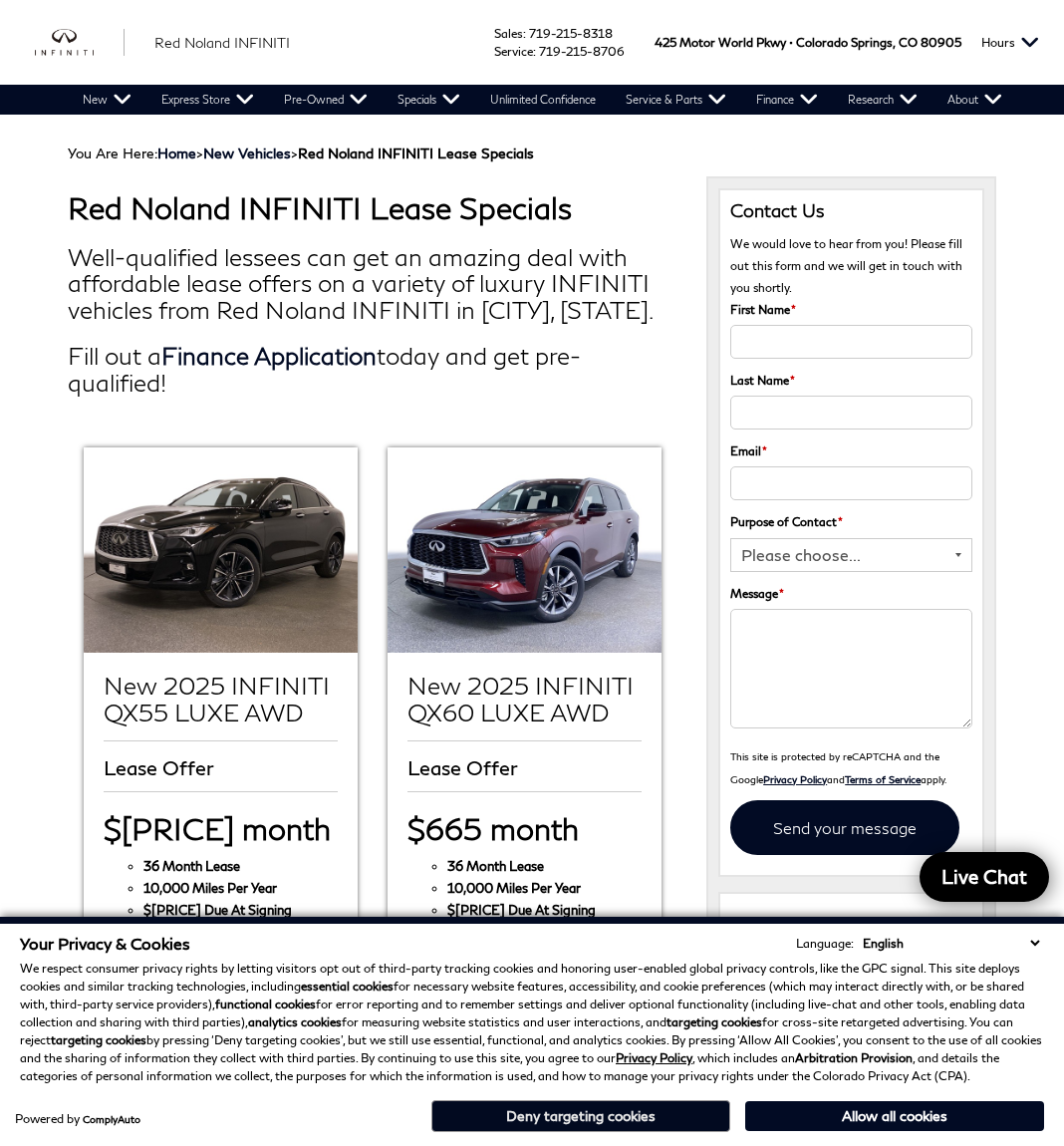 click on "Deny targeting cookies" at bounding box center [581, 1116] 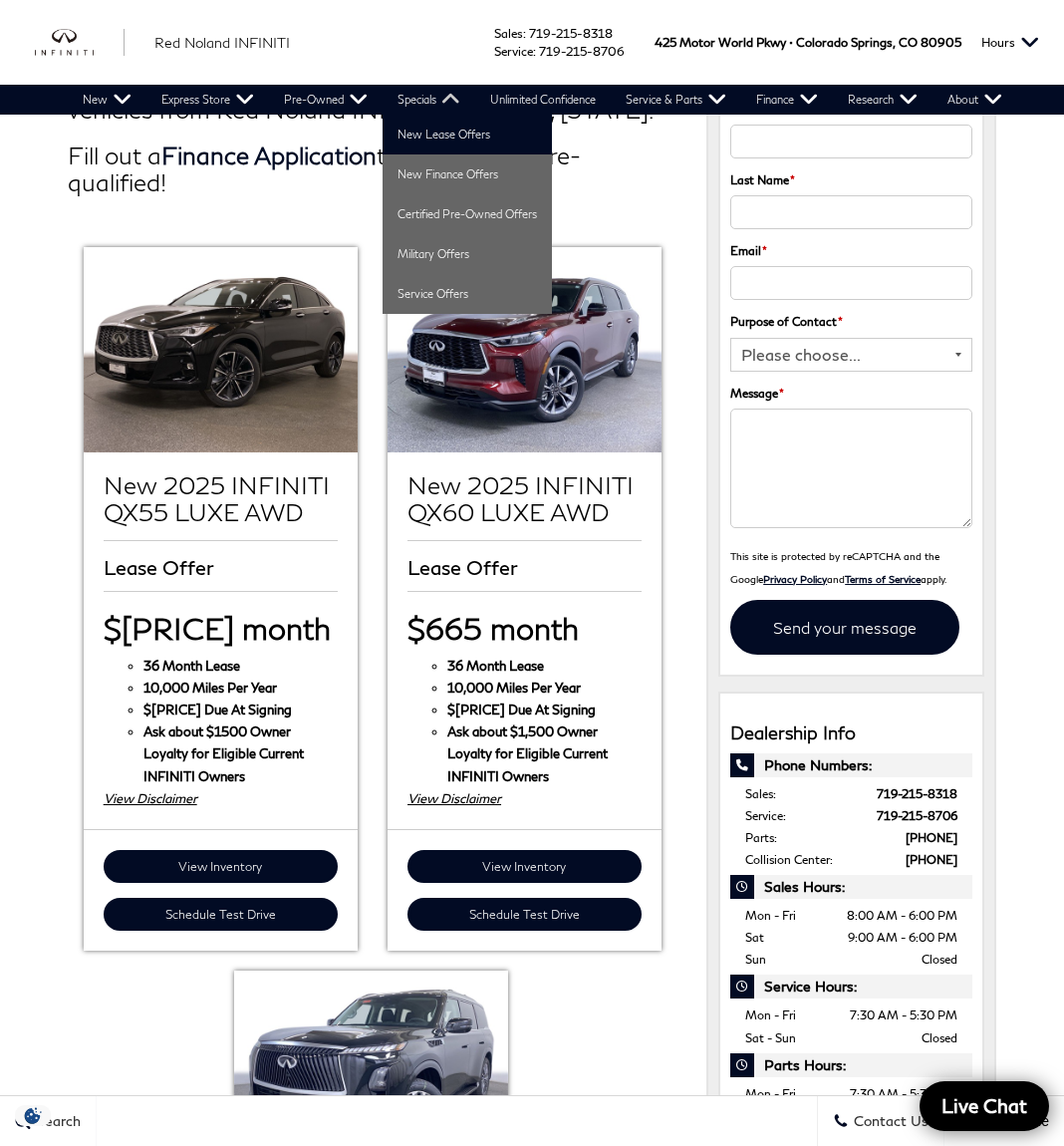 scroll, scrollTop: 199, scrollLeft: 0, axis: vertical 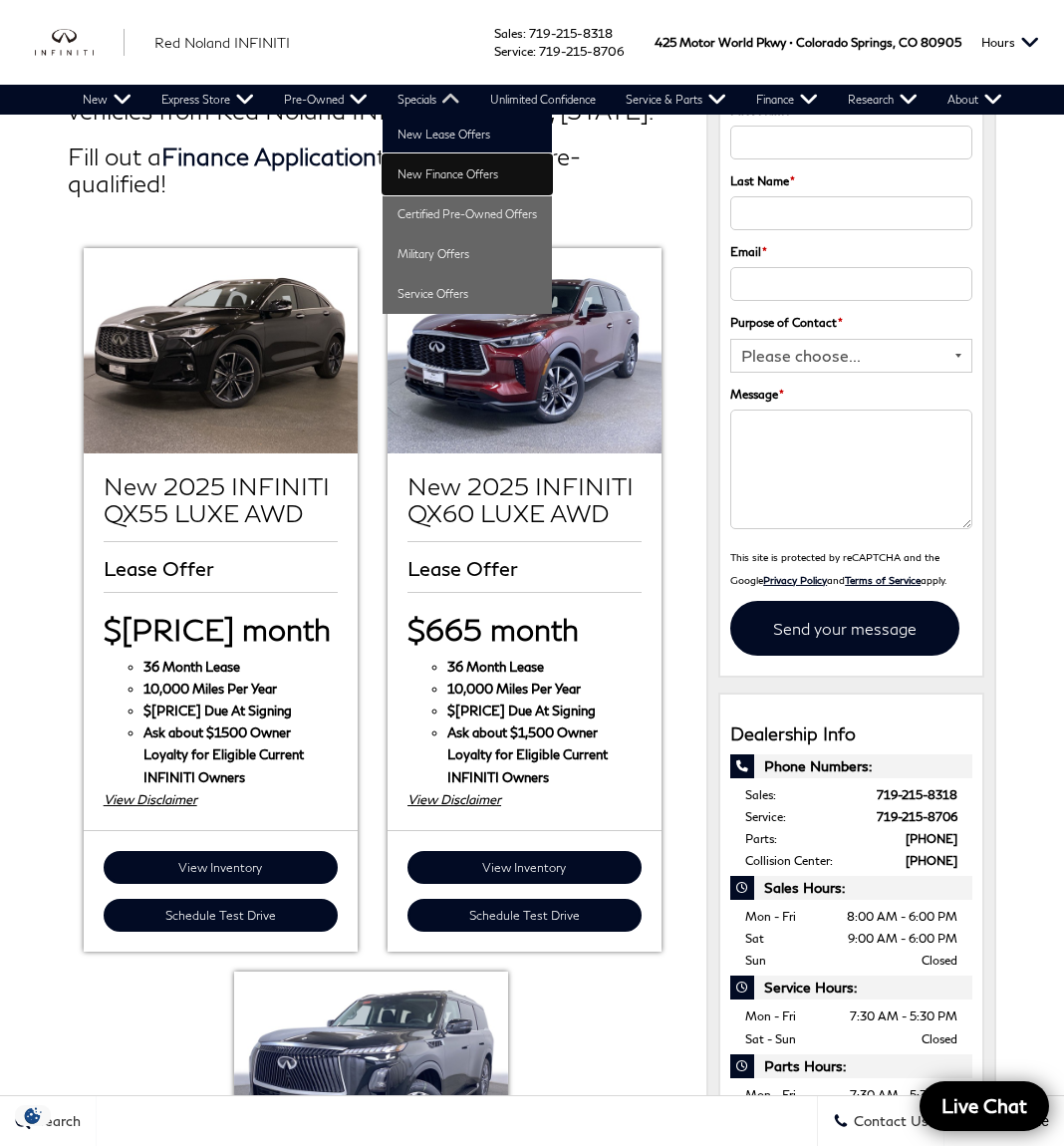 click on "New Finance Offers" at bounding box center (467, 174) 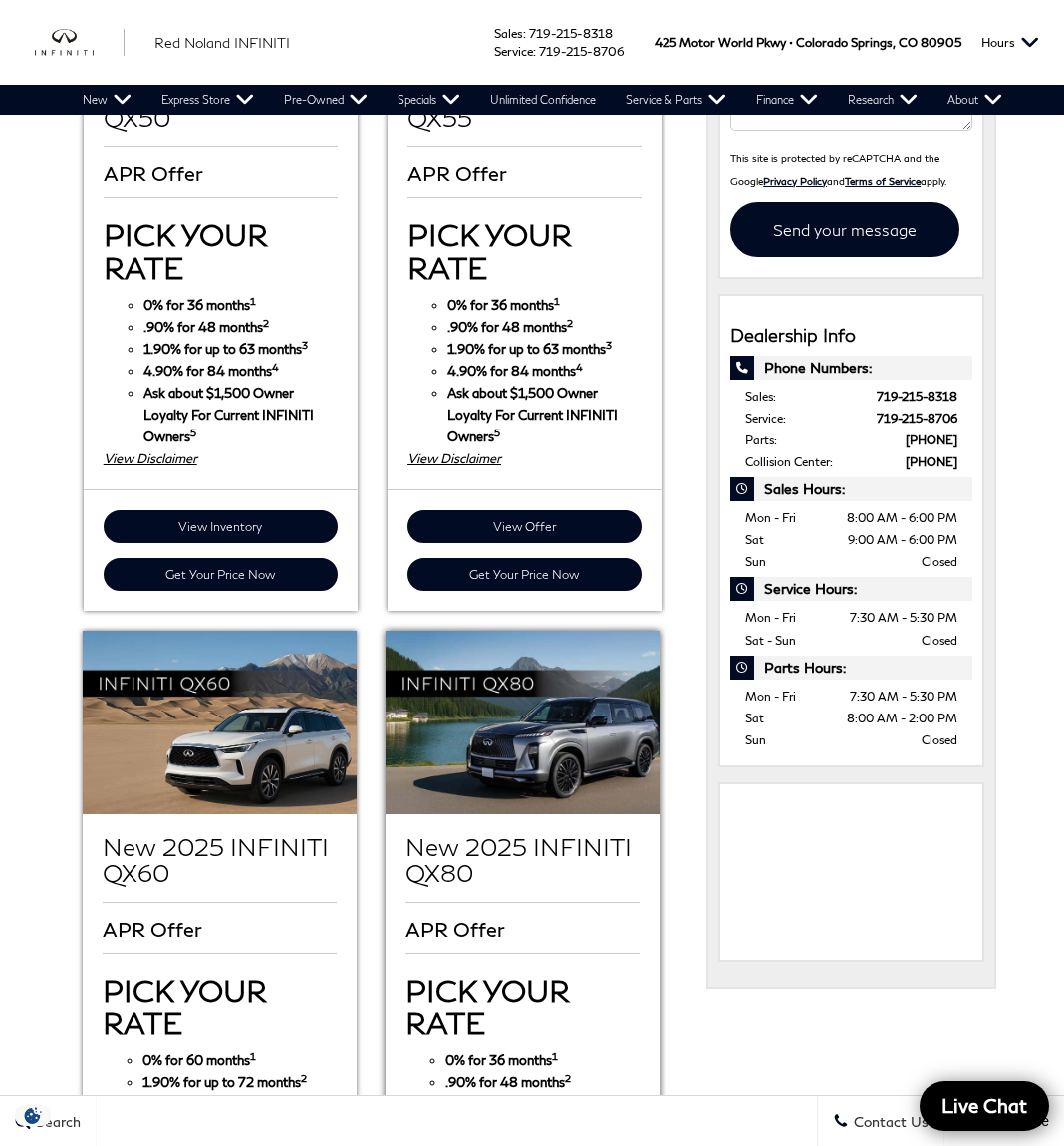 scroll, scrollTop: 897, scrollLeft: 0, axis: vertical 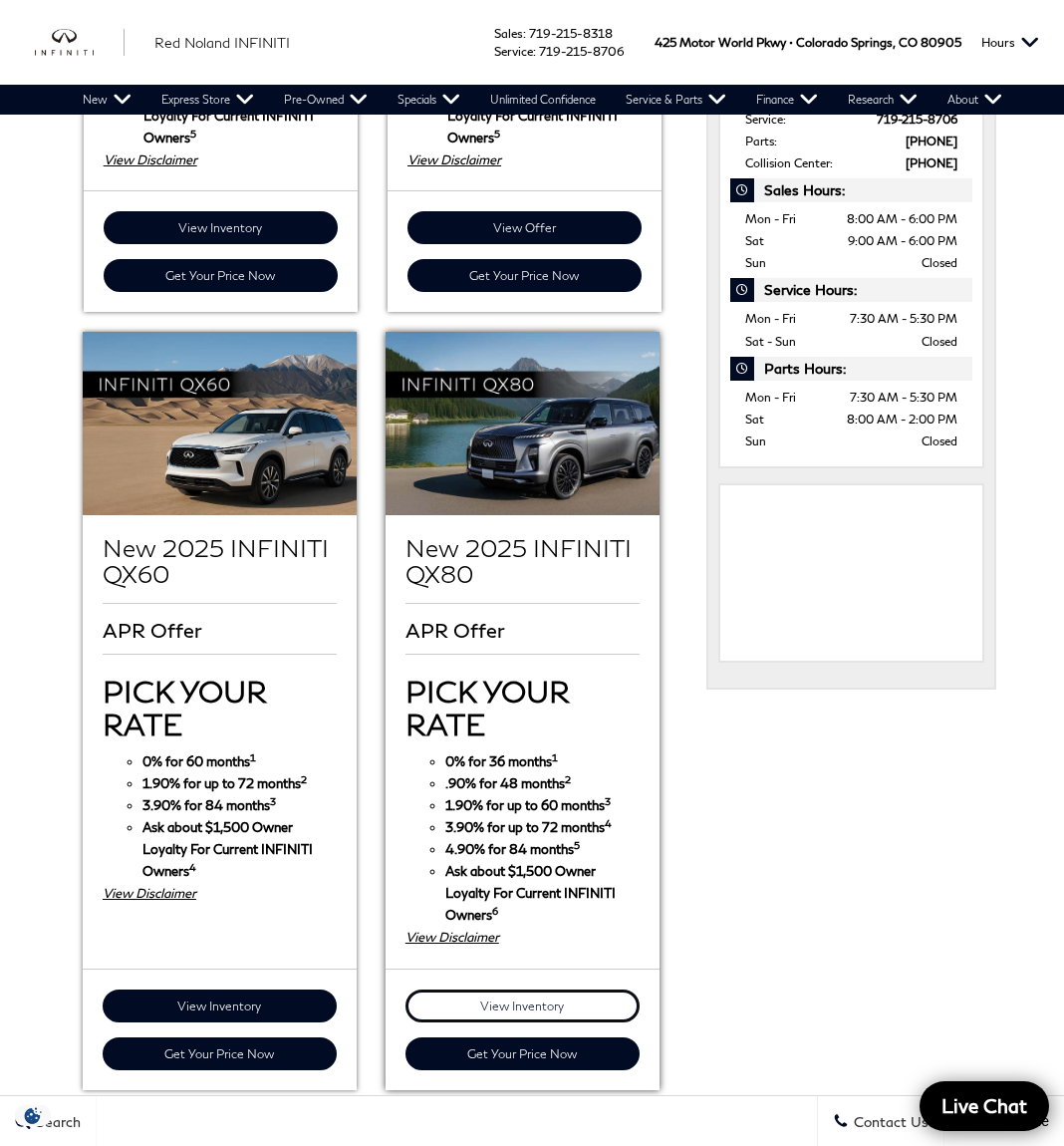 click on "View Inventory" at bounding box center (522, 1005) 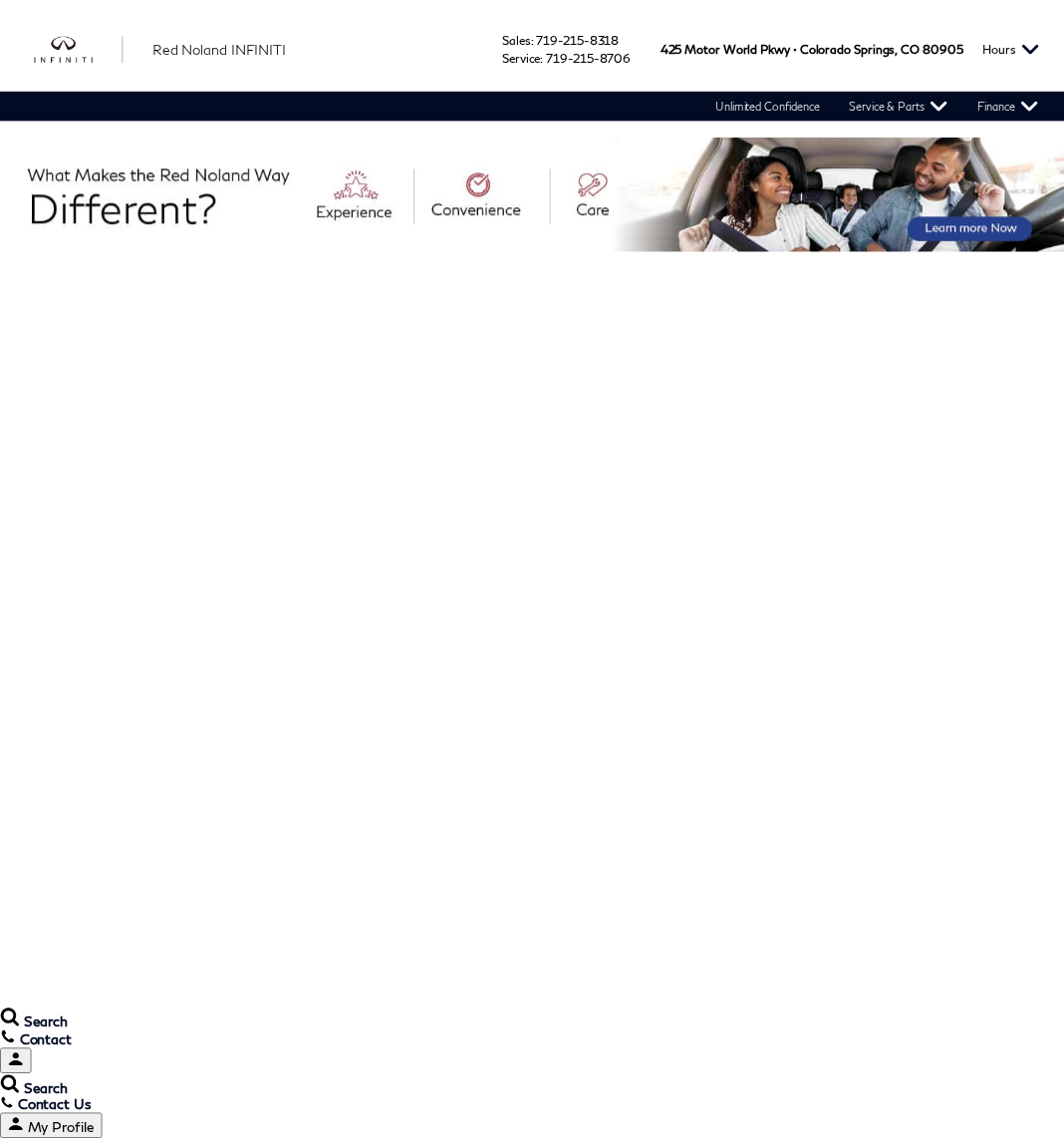 scroll, scrollTop: 0, scrollLeft: 0, axis: both 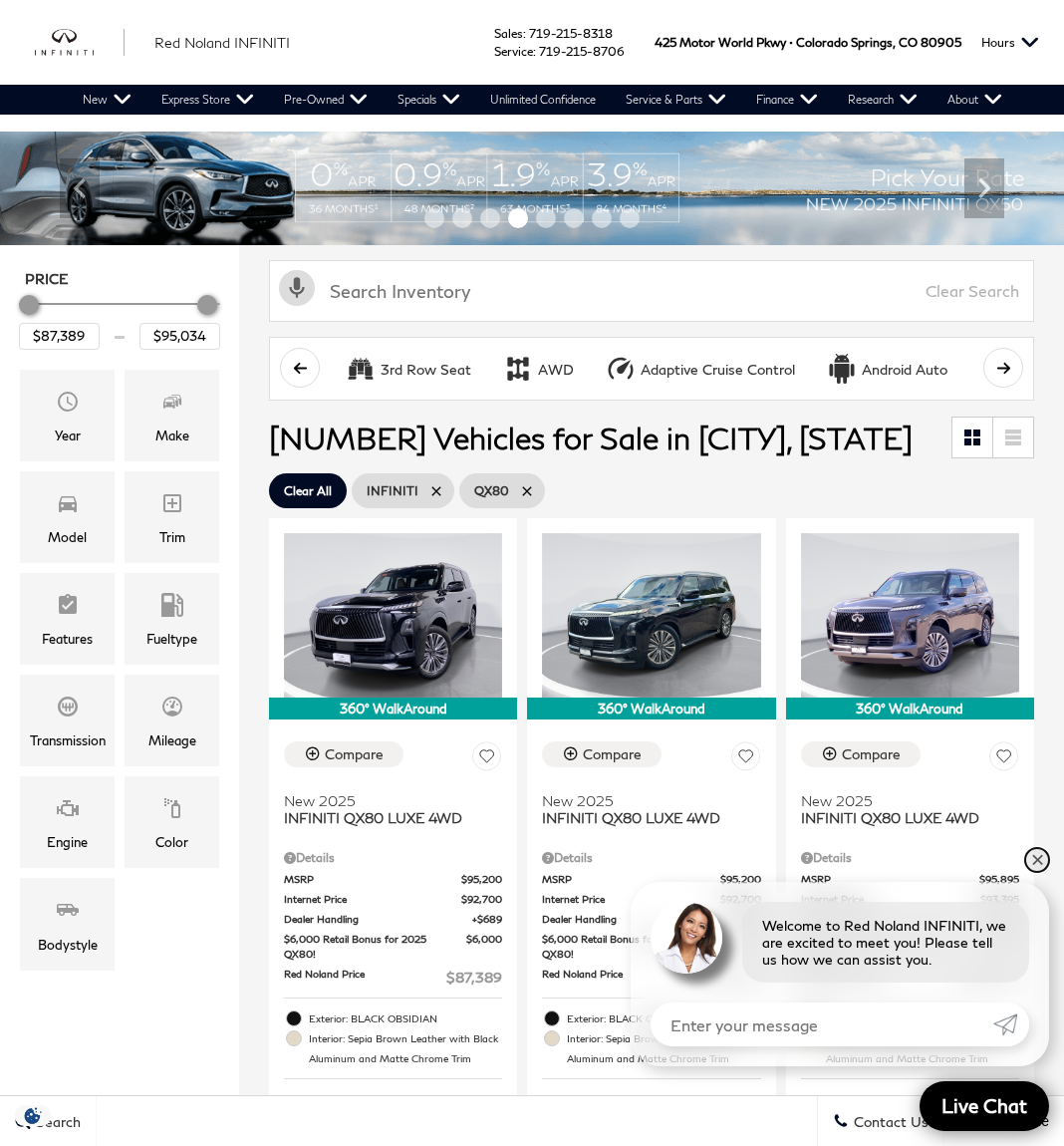 click on "✕" at bounding box center (1037, 860) 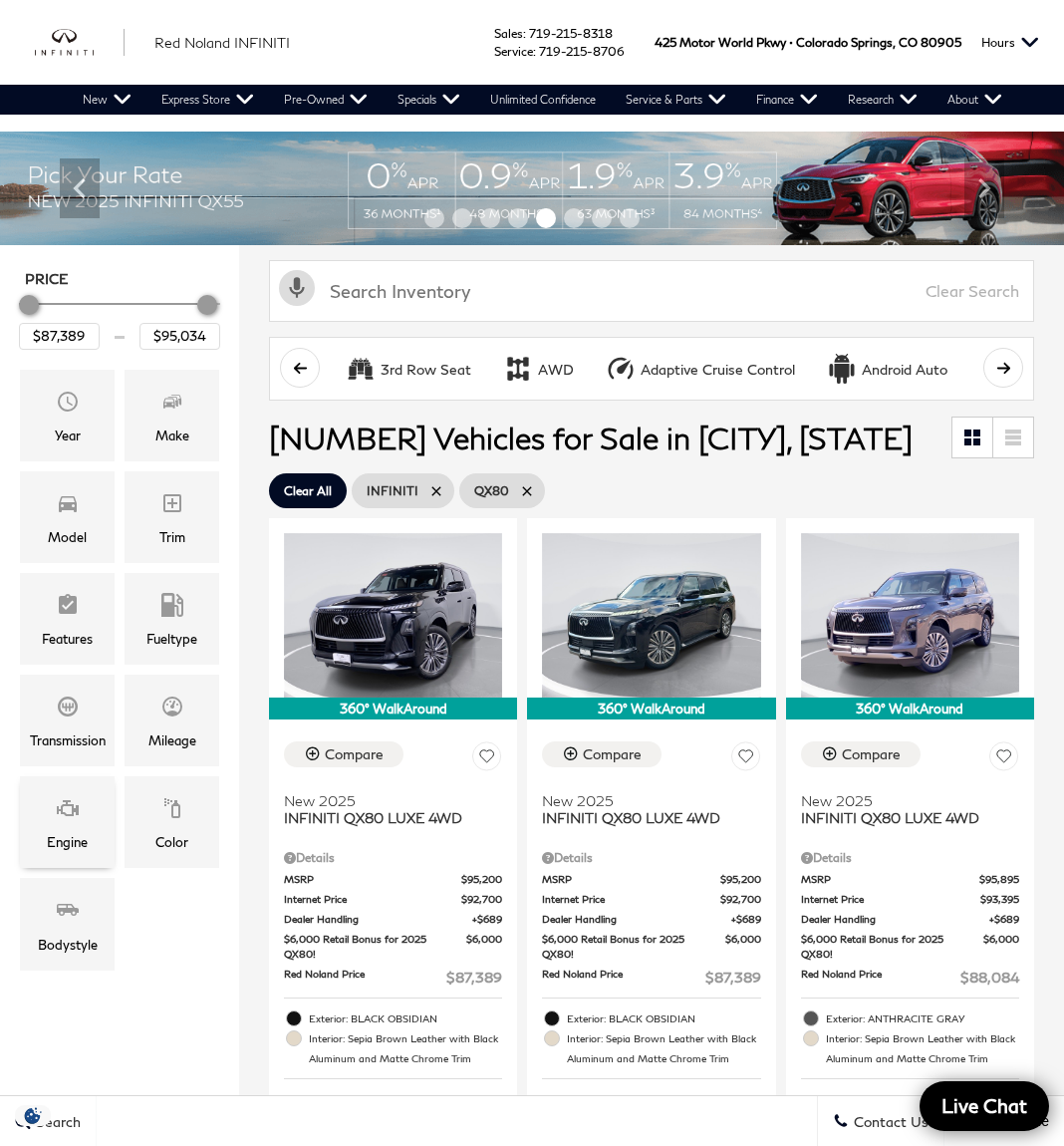 click on "Engine" at bounding box center (67, 822) 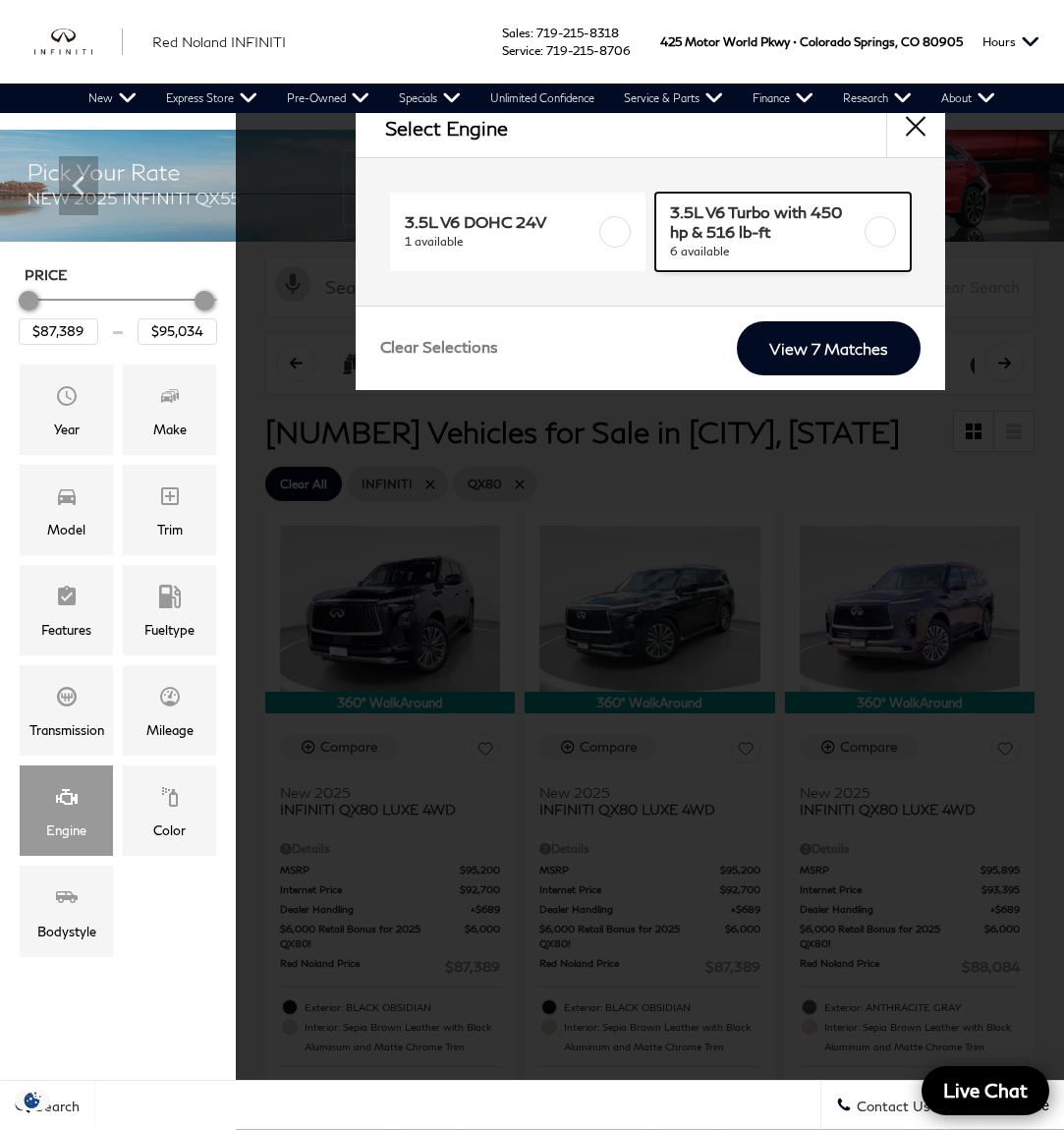 click at bounding box center (880, 232) 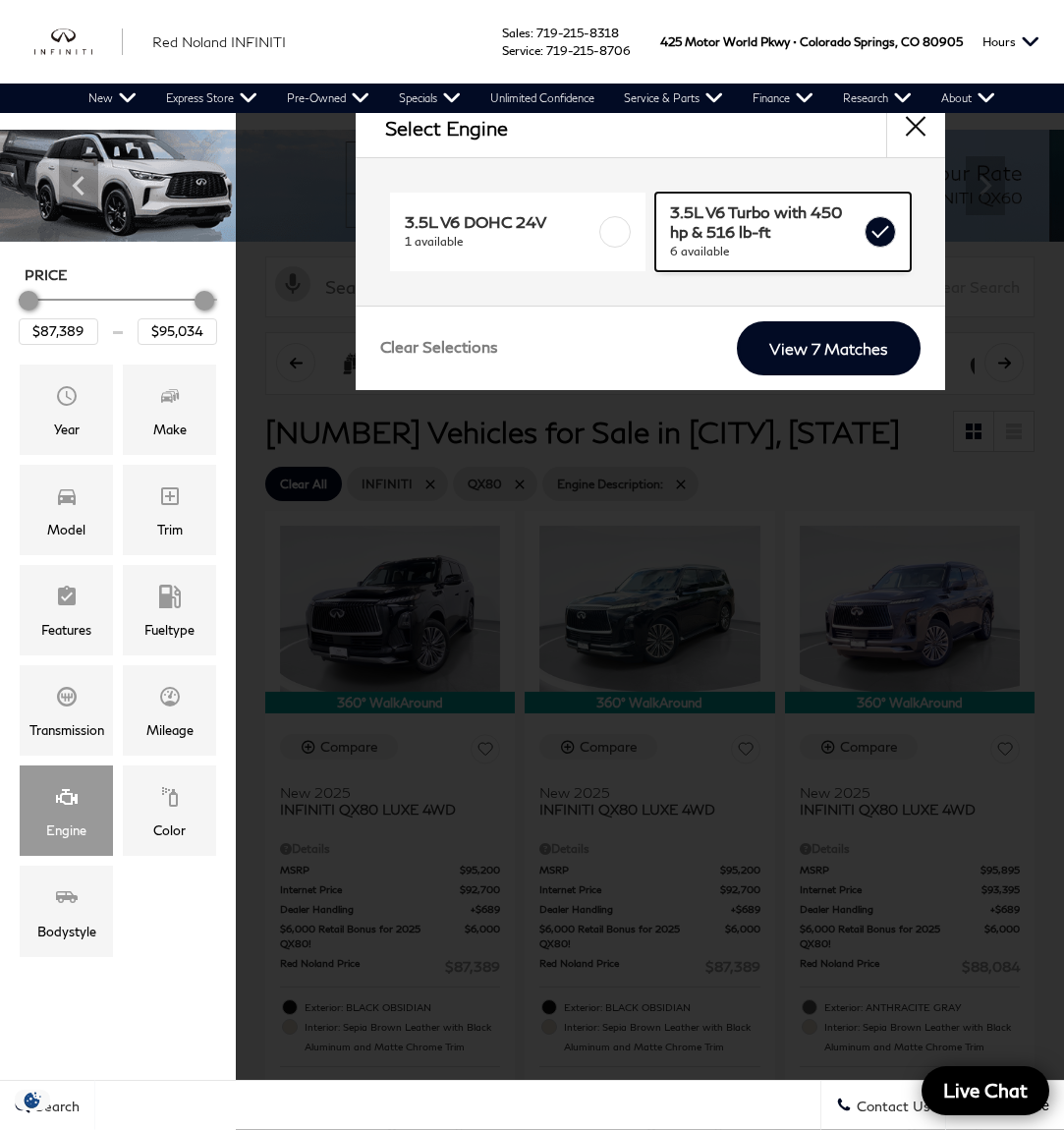 checkbox on "true" 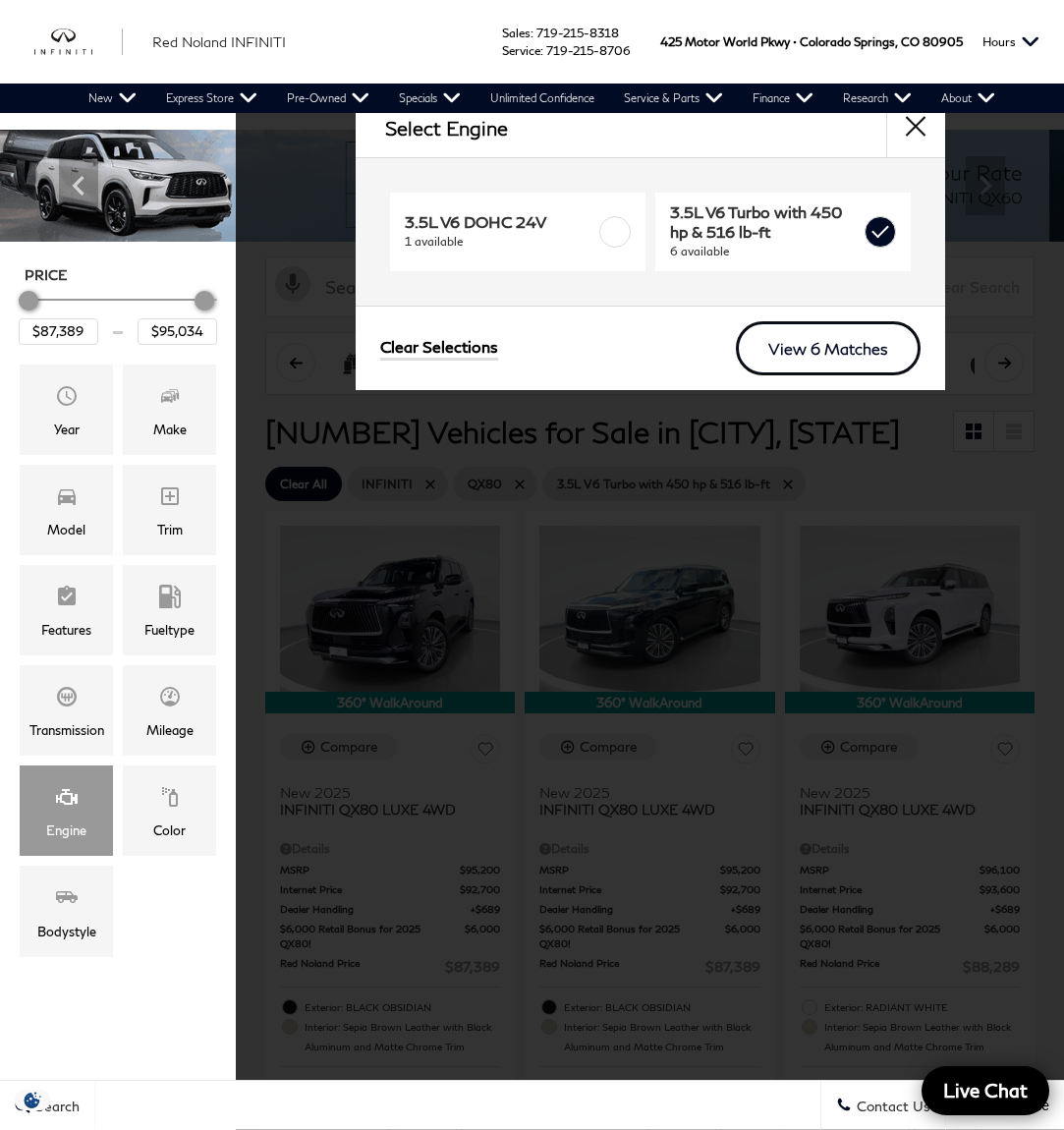 click on "View   6   Matches" at bounding box center [828, 348] 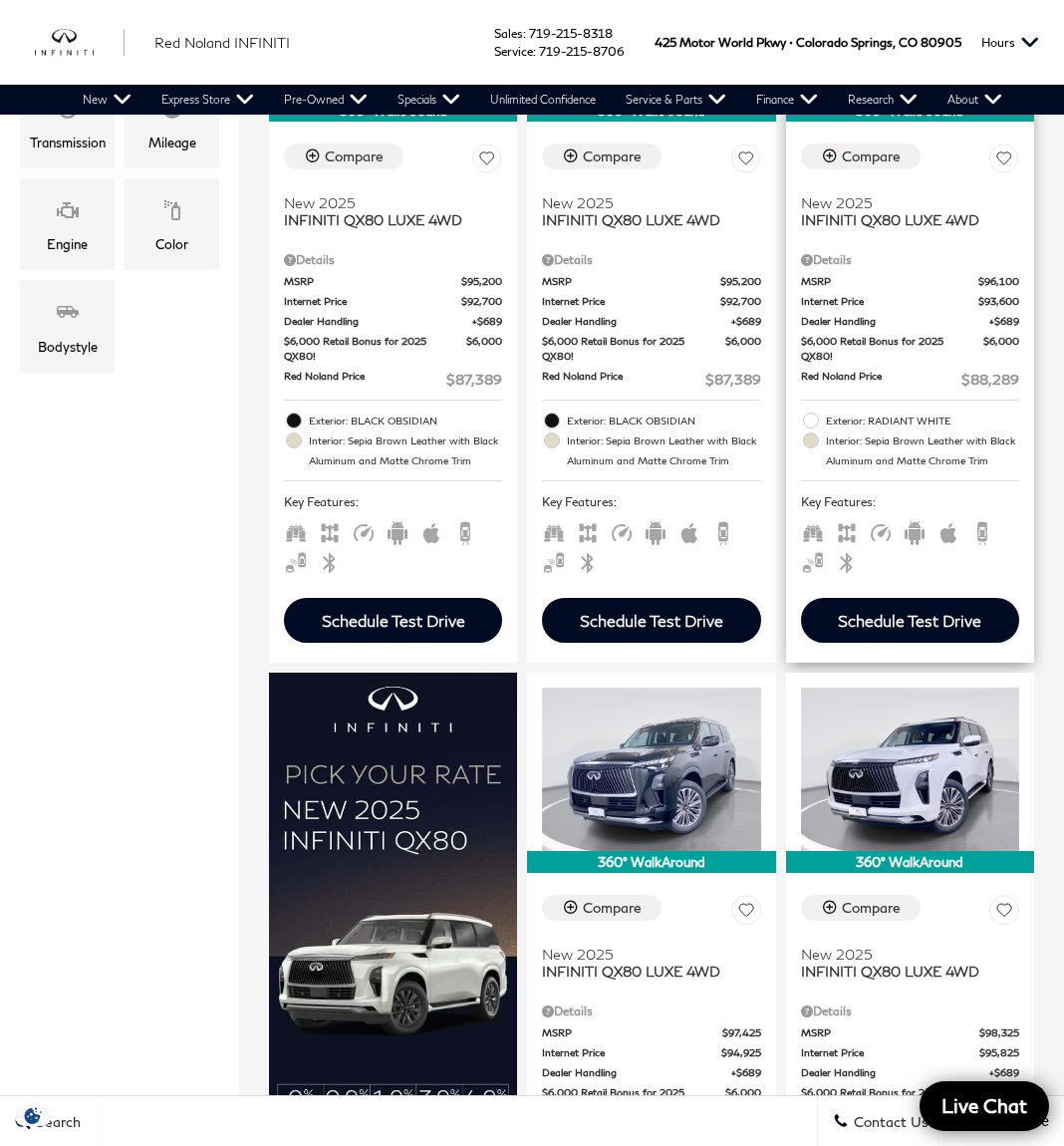 scroll, scrollTop: 299, scrollLeft: 0, axis: vertical 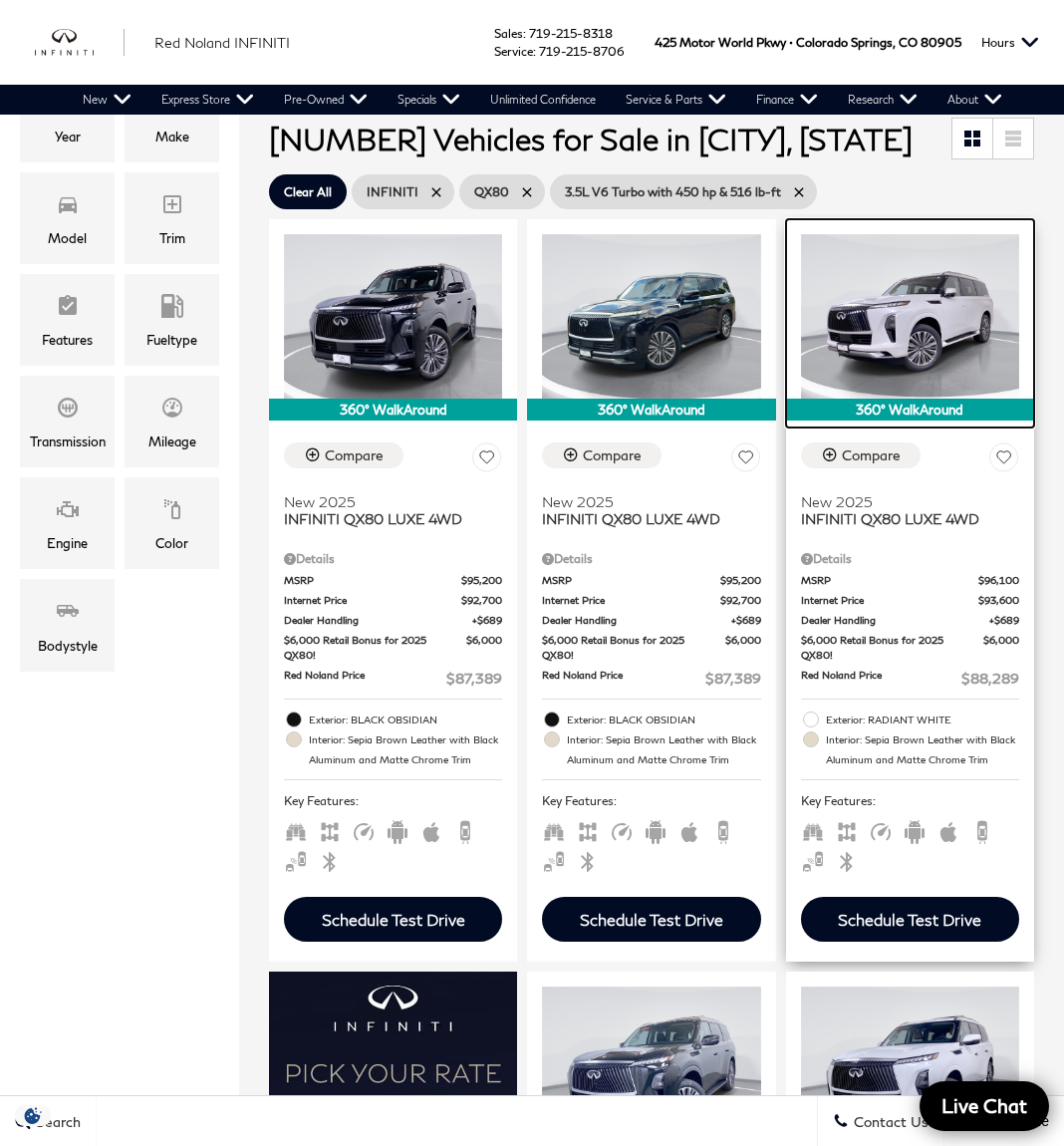 click at bounding box center (910, 316) 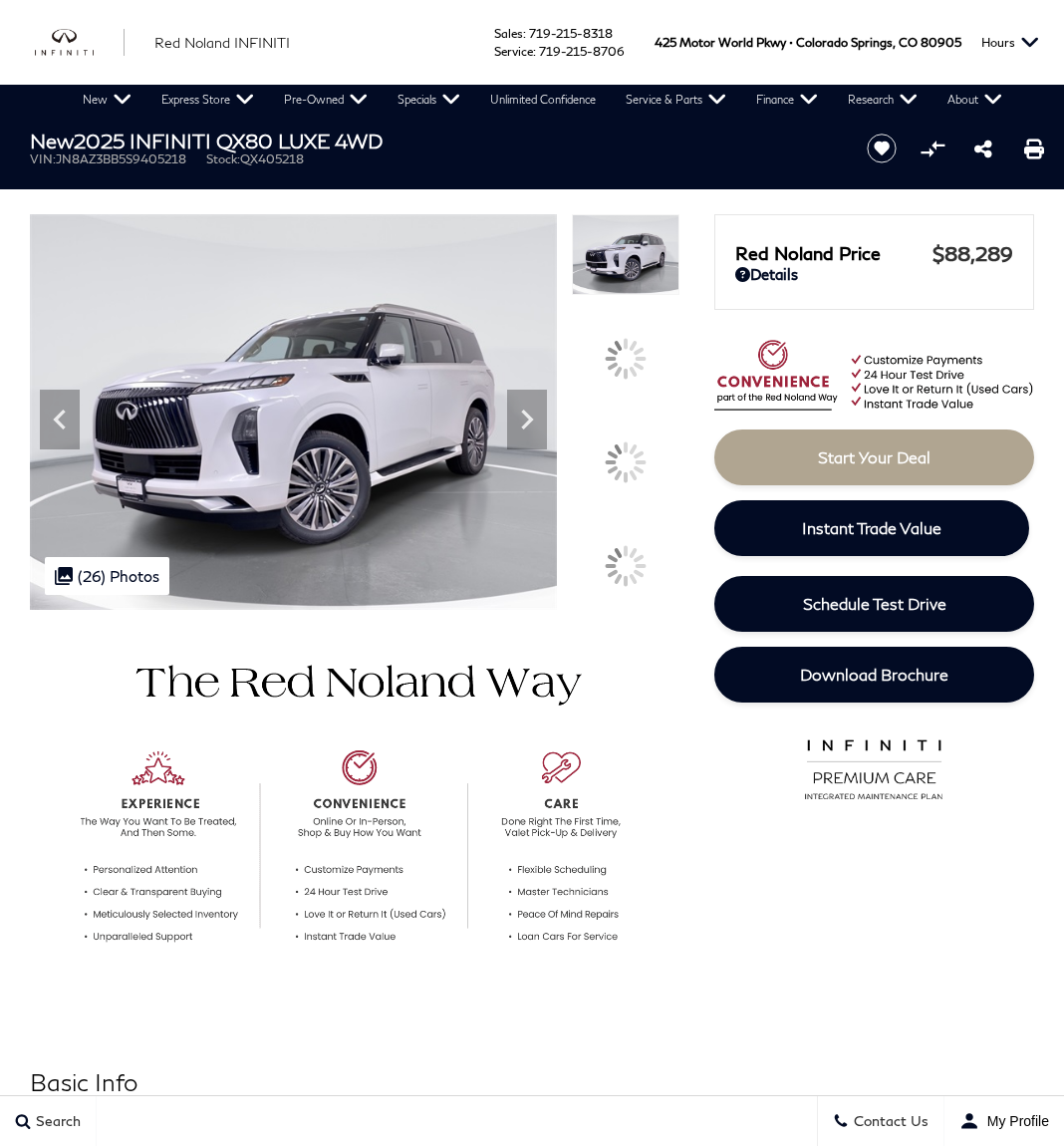 scroll, scrollTop: 0, scrollLeft: 0, axis: both 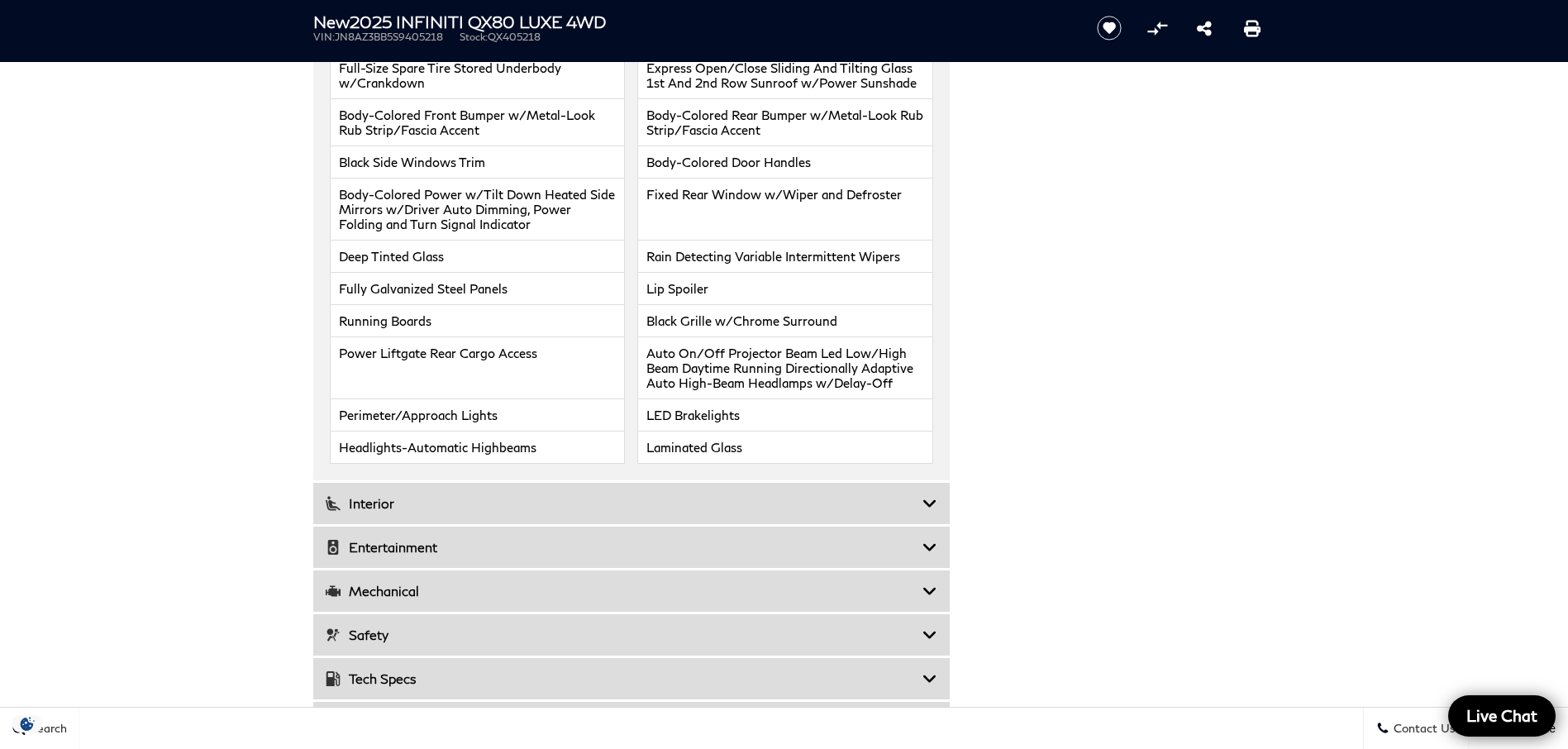 click on "Entertainment" at bounding box center [631, 547] 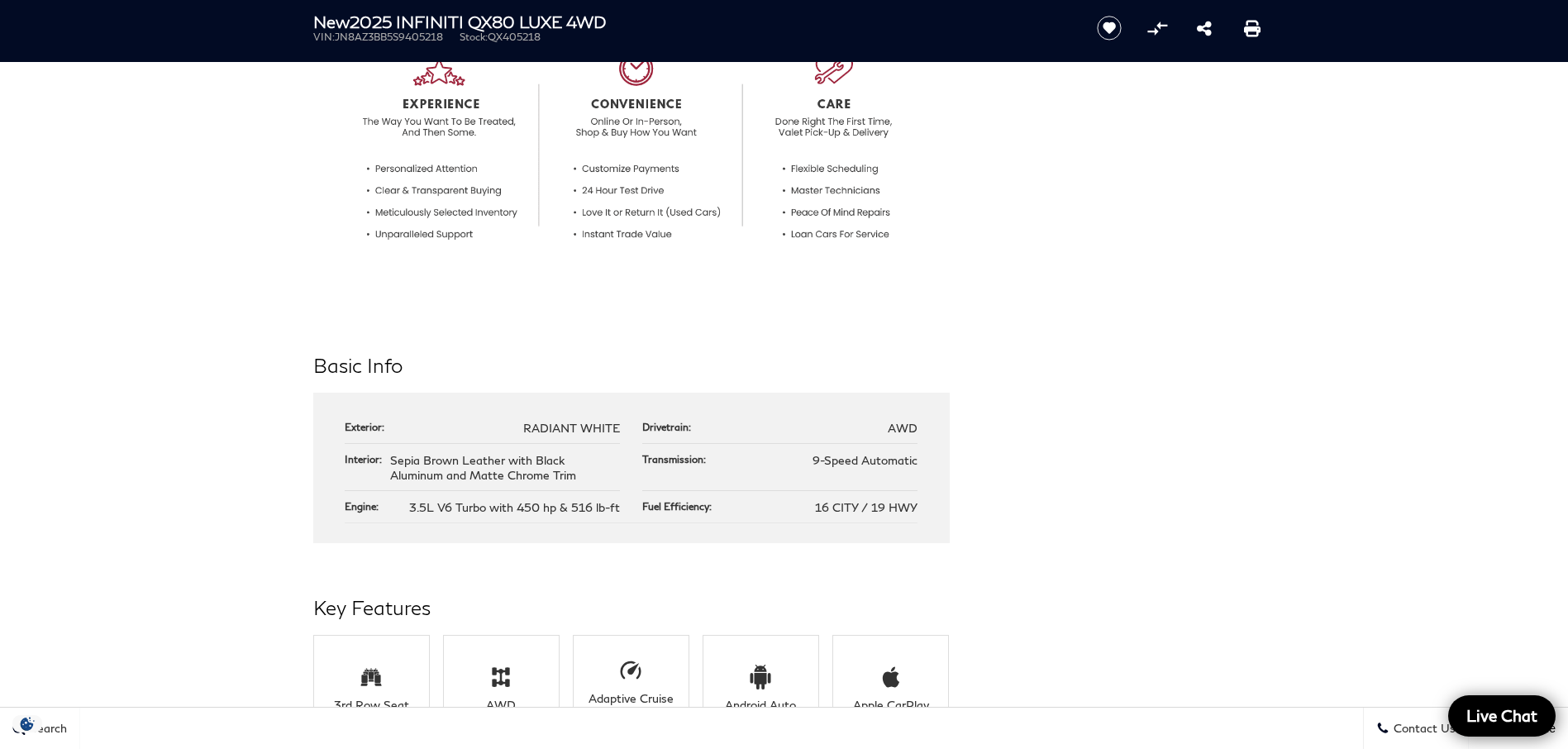 scroll, scrollTop: 909, scrollLeft: 0, axis: vertical 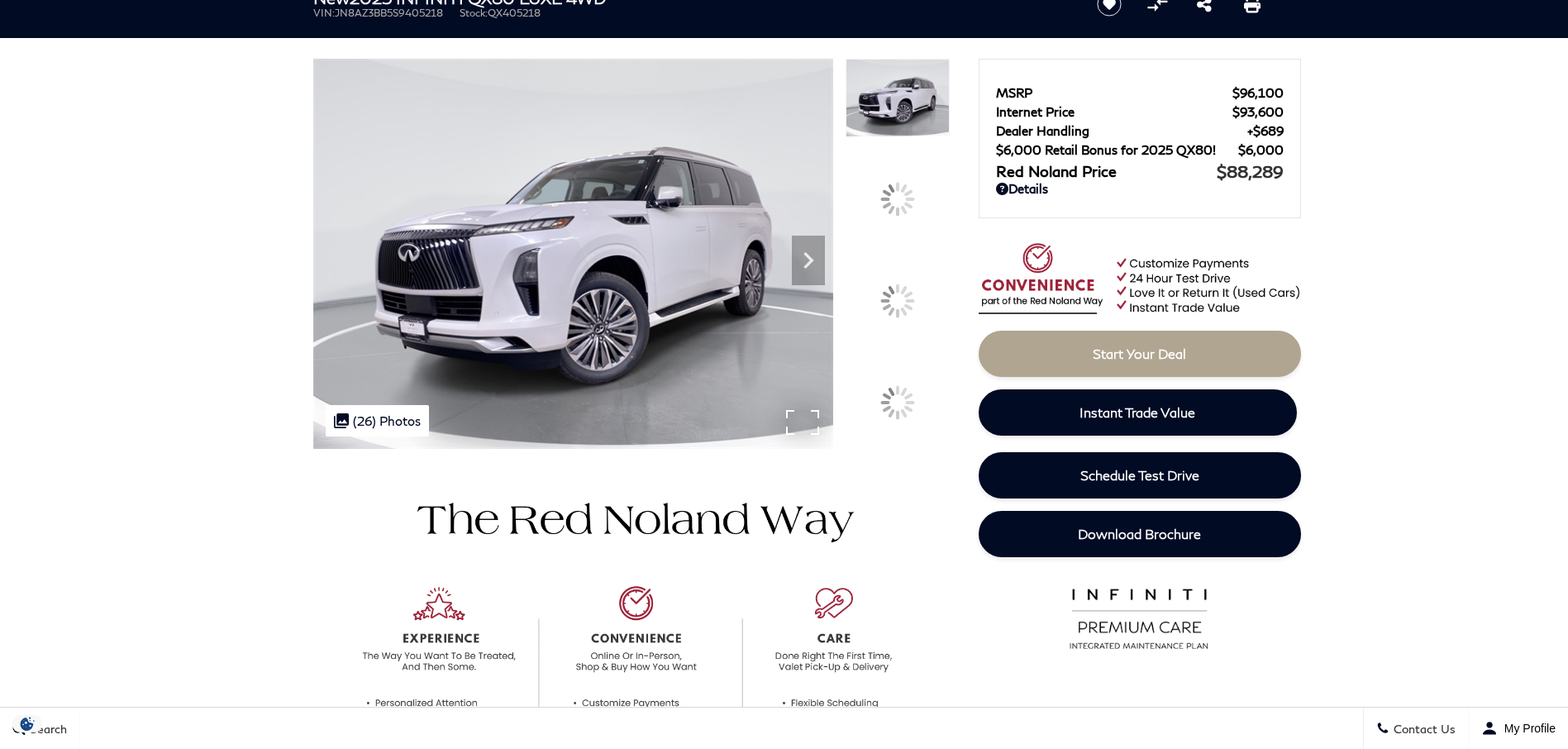 drag, startPoint x: 397, startPoint y: 497, endPoint x: 397, endPoint y: 424, distance: 73 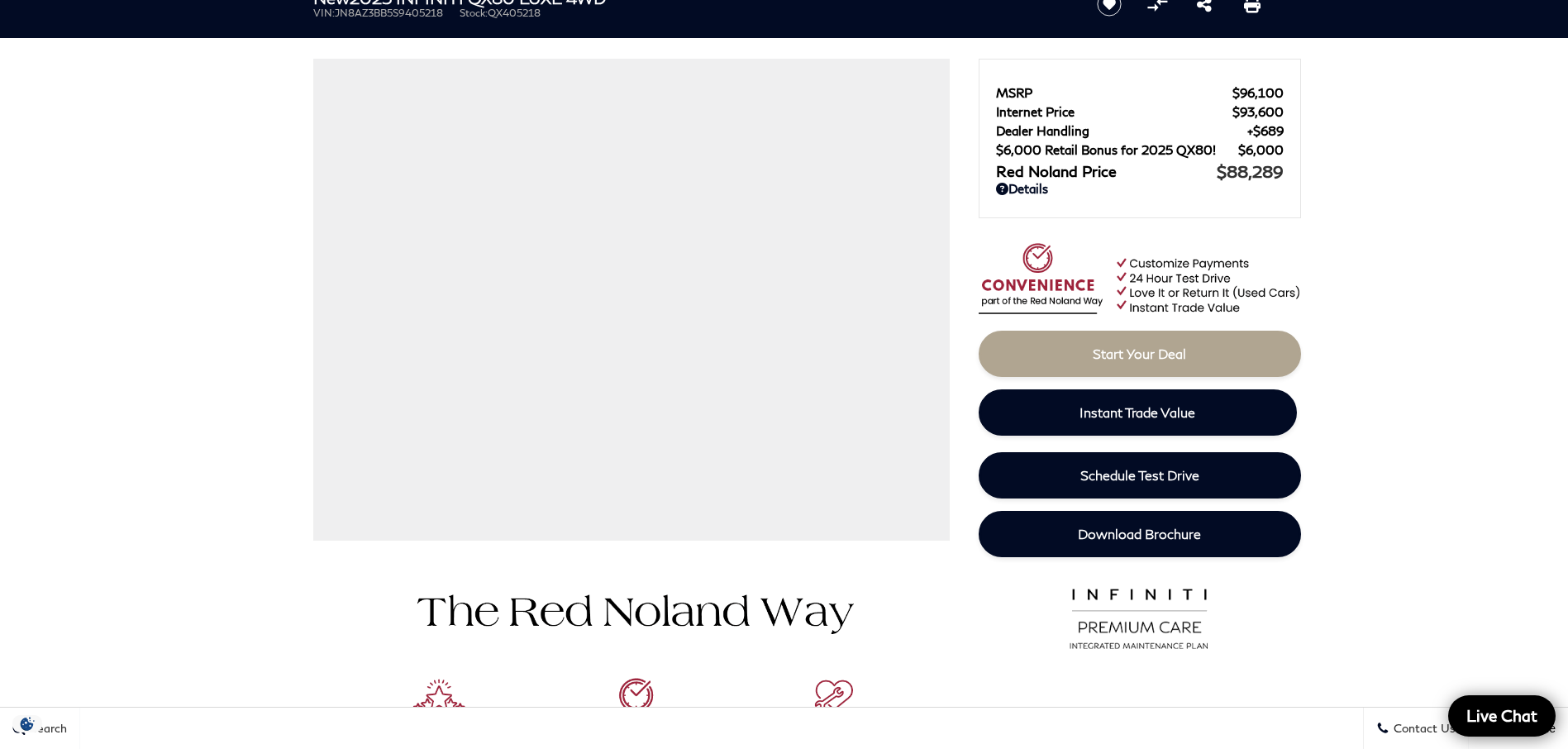 click 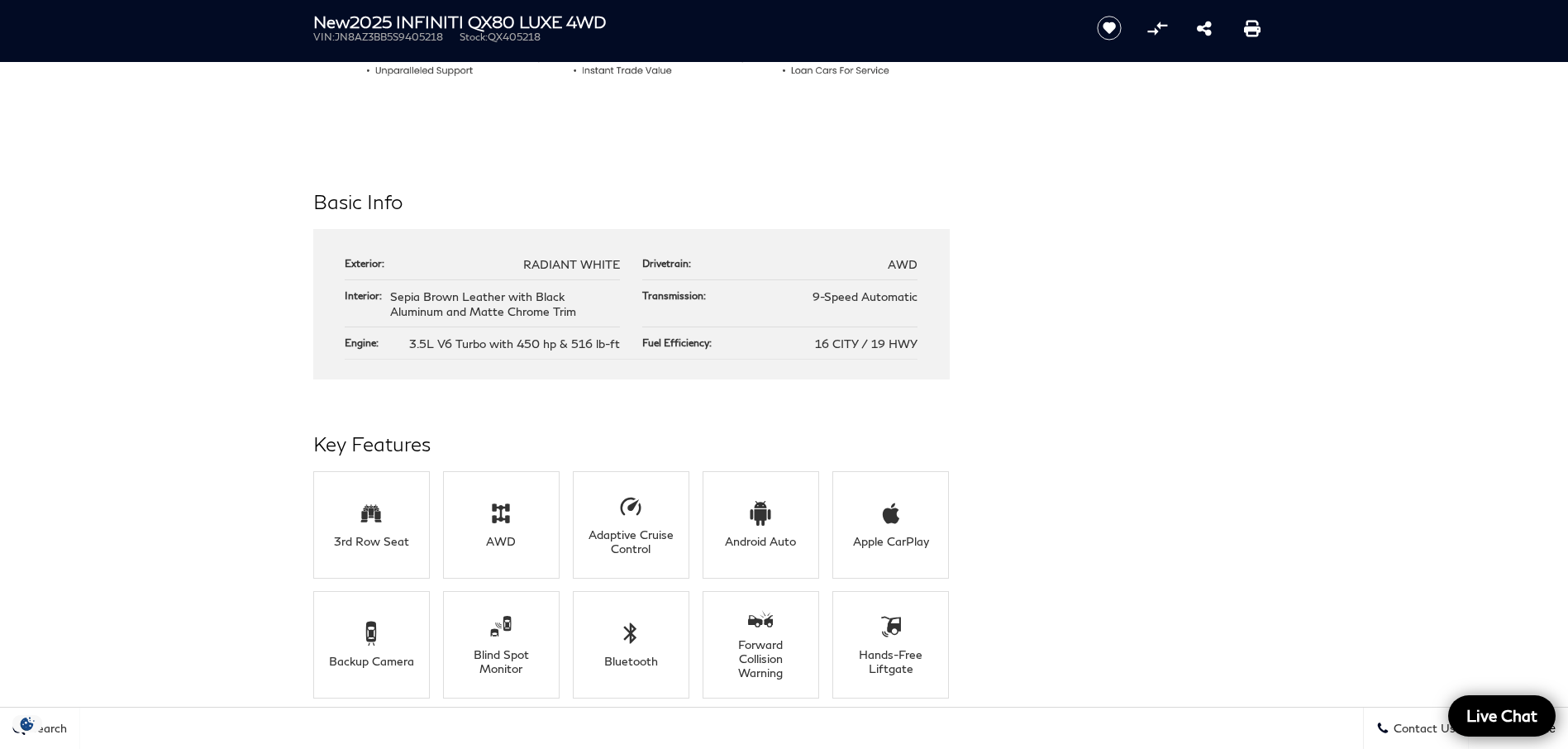scroll, scrollTop: 0, scrollLeft: 0, axis: both 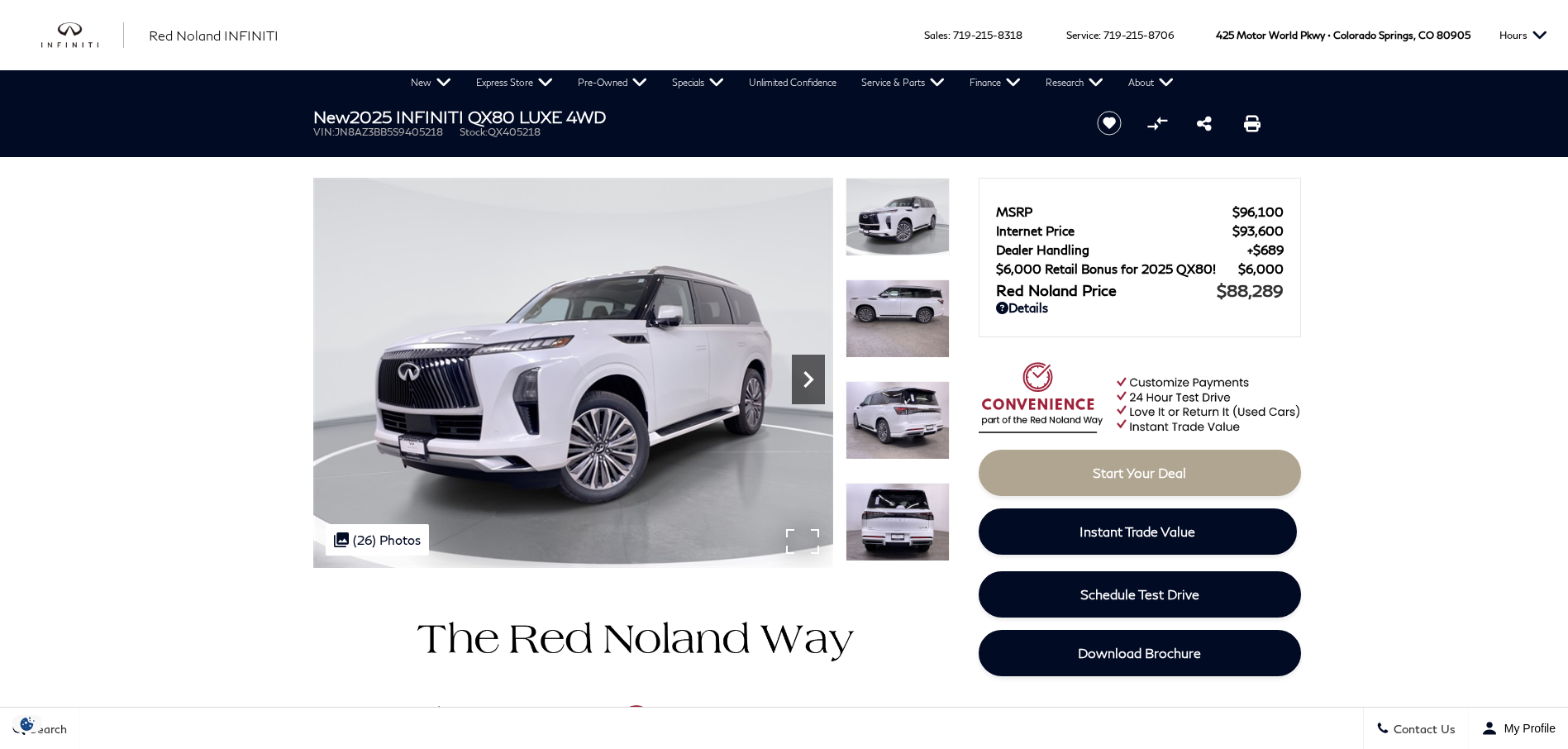 click 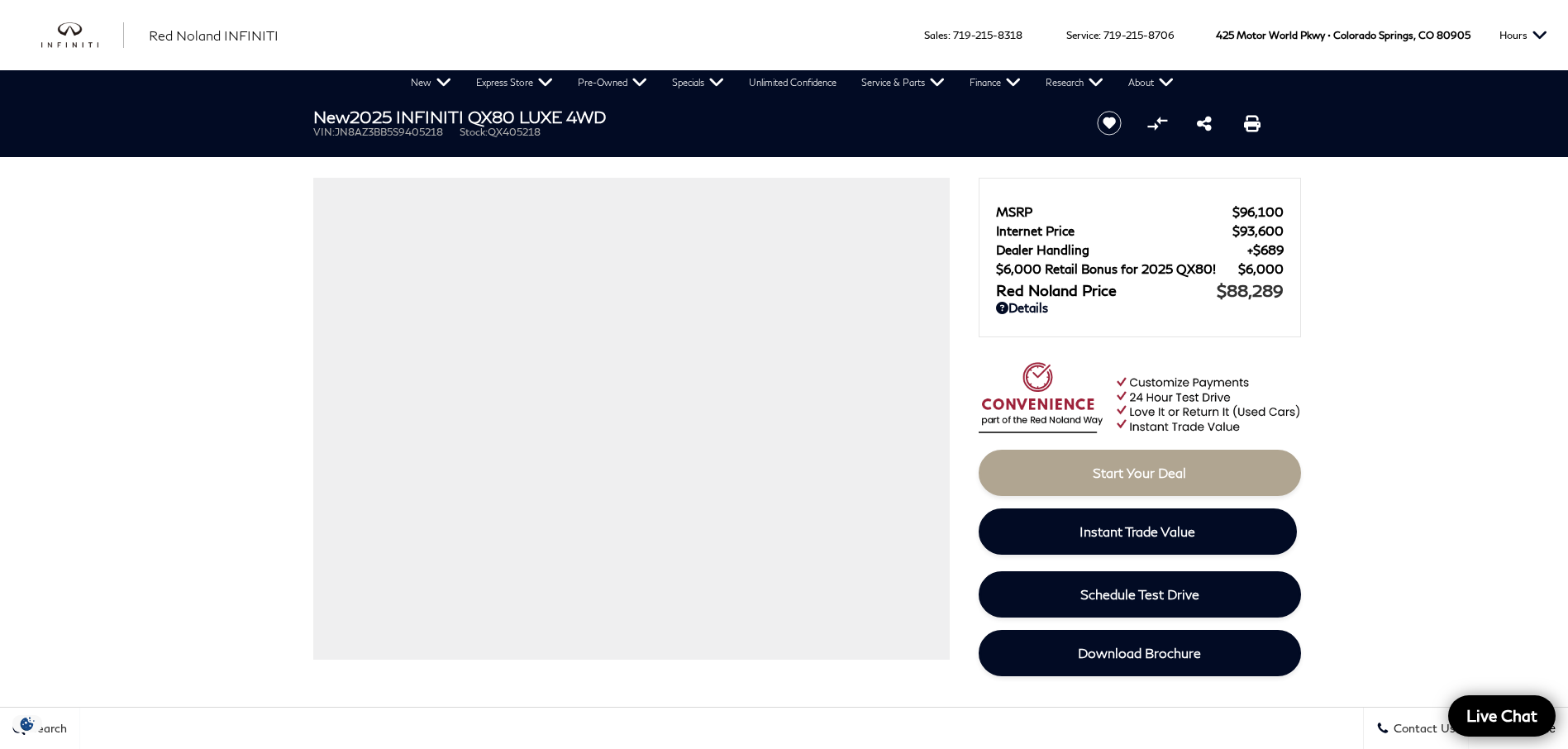 scroll, scrollTop: 0, scrollLeft: 0, axis: both 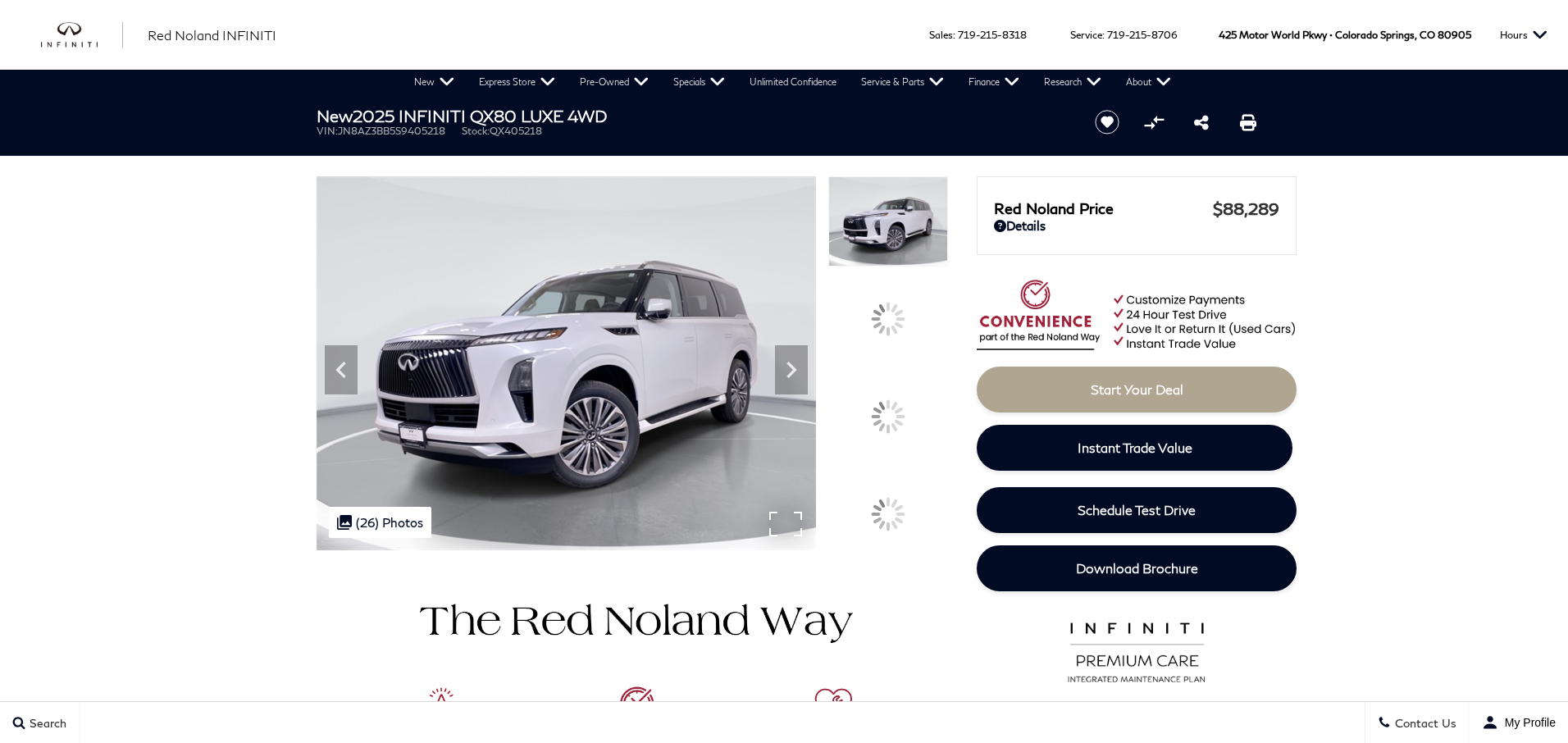 click on ".cls-1, .cls-3 { fill: #c50033; } .cls-1 { clip-rule: evenodd; } .cls-2 { clip-path: url(#lvdp-photos-clip-path); }
(26) Photos" at bounding box center [380, 522] 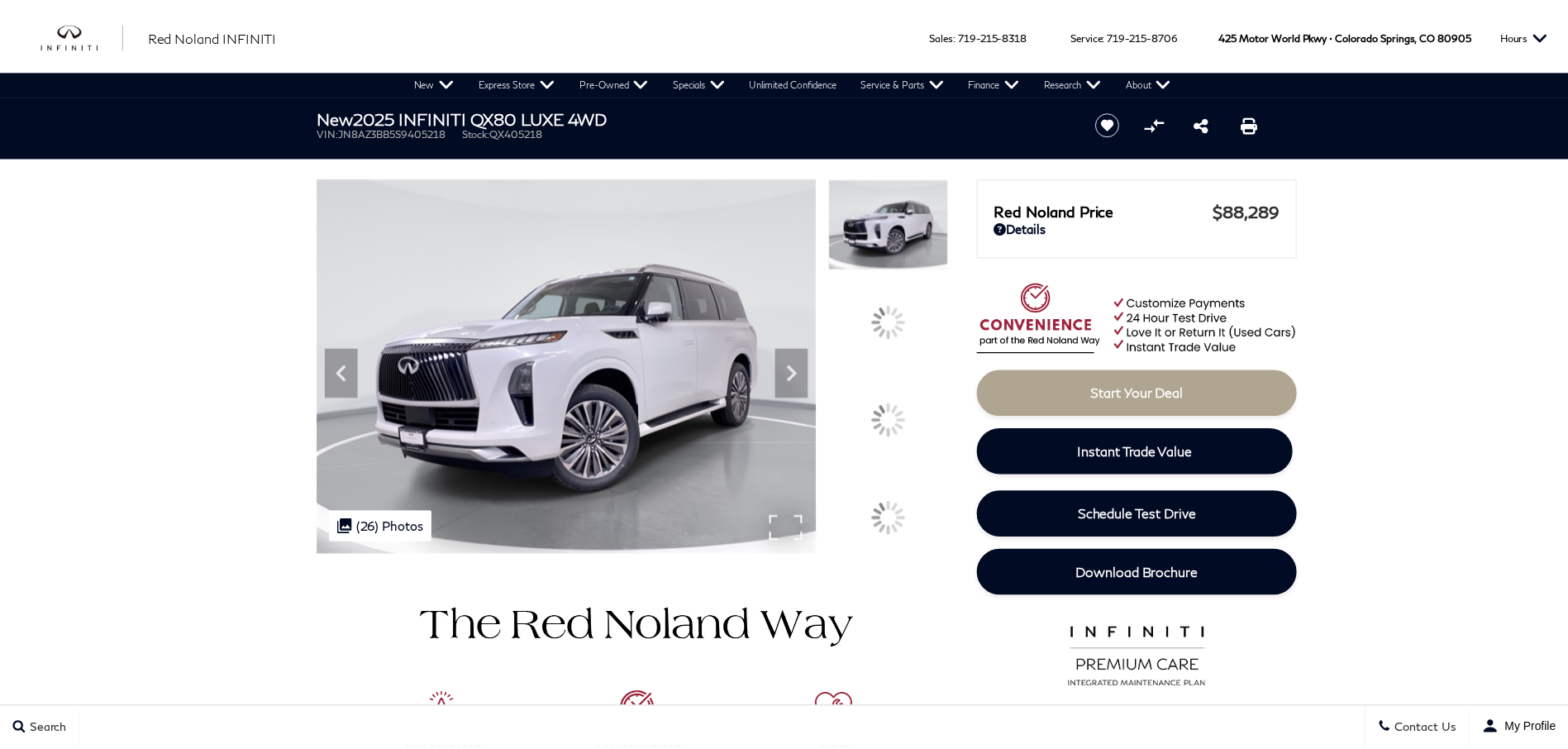 scroll, scrollTop: 0, scrollLeft: 0, axis: both 